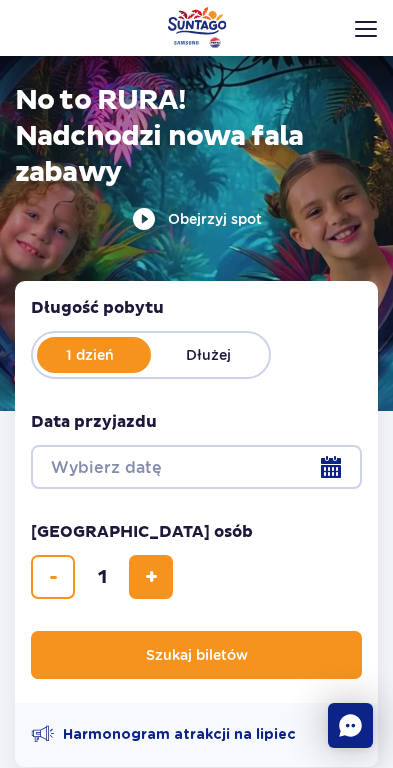scroll, scrollTop: 200, scrollLeft: 0, axis: vertical 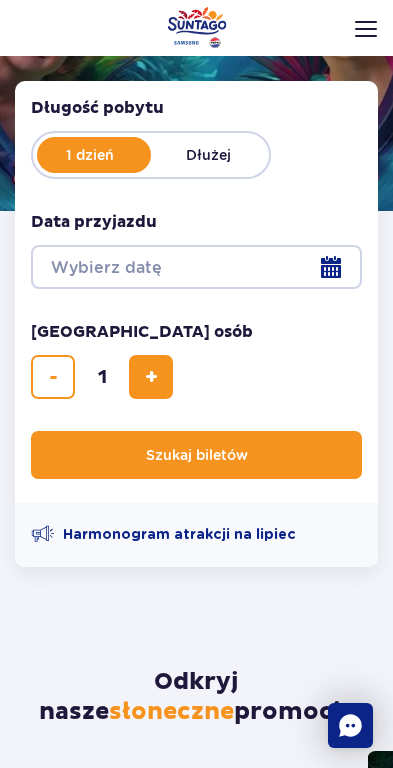 click on "Date from" at bounding box center (196, 267) 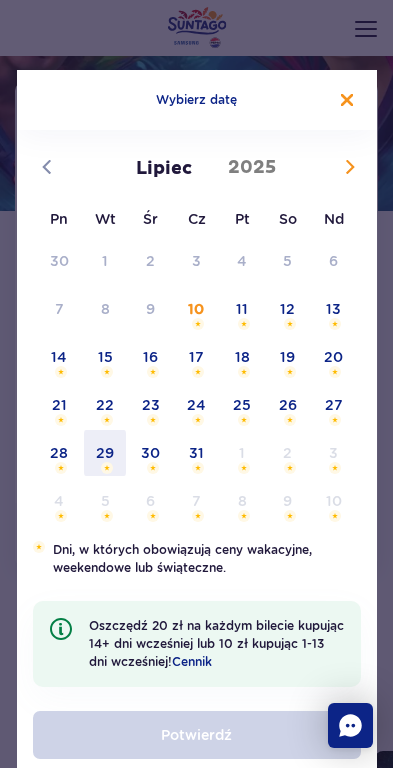 click on "29" at bounding box center (105, 453) 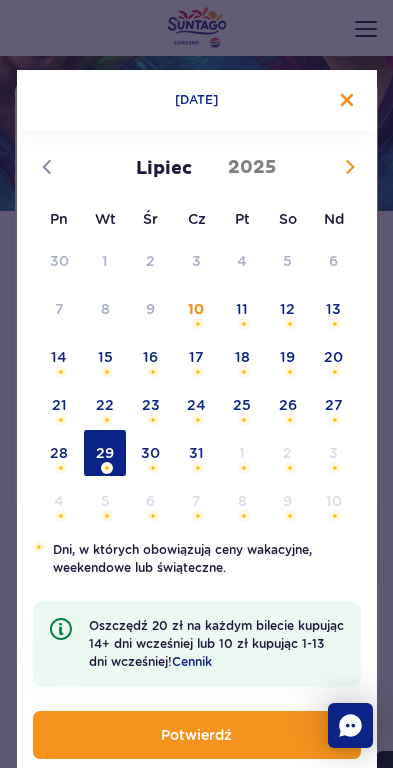 click at bounding box center (347, 100) 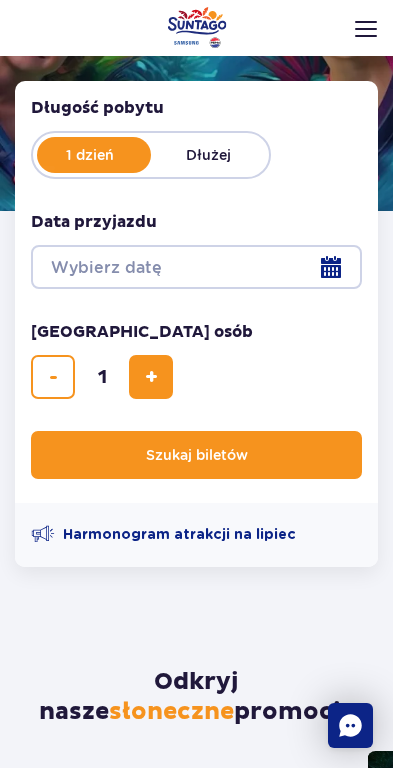 click on "Date from" at bounding box center (196, 267) 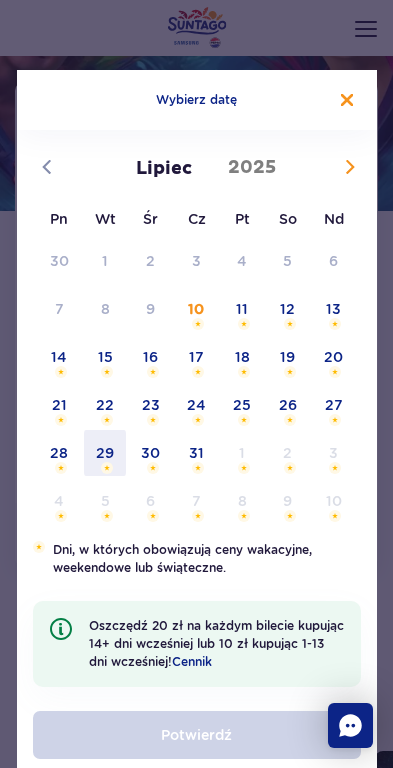 click on "29" at bounding box center (105, 453) 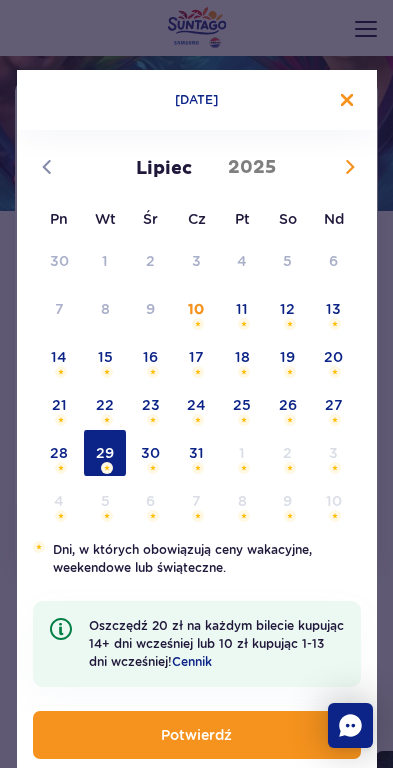 click on "[DATE] Lipiec Sierpień Wrzesień Październik Listopad [DATE]
Pn Wt Śr Cz Pt So Nd
30 1 2 3 4 5 6 7 8 9 10 11 12 13 14 15 16 17 18 19 20 21 22 23 24 25 26 27 28 29 30 31 1 2 3 4 5 6 7 8 9 10" at bounding box center [197, 326] 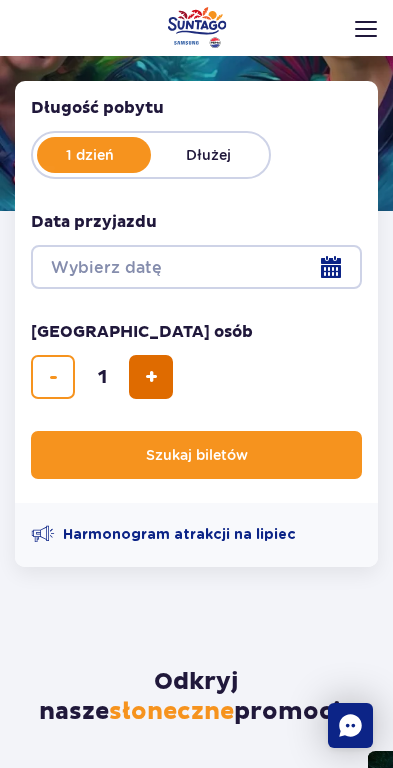 click at bounding box center (151, 377) 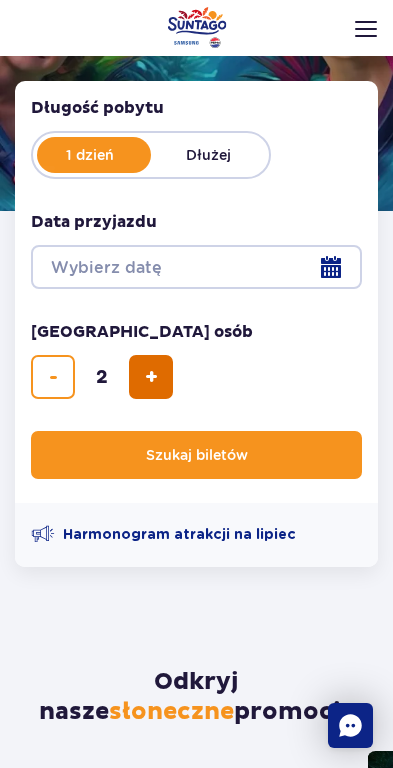 click at bounding box center [151, 377] 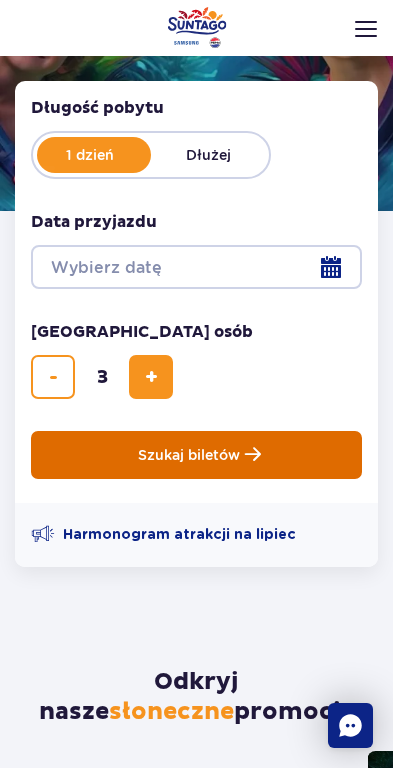 click on "Szukaj biletów" at bounding box center [189, 455] 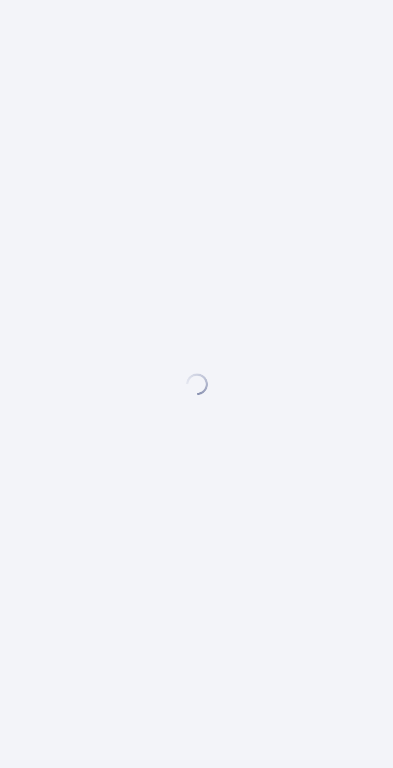 scroll, scrollTop: 0, scrollLeft: 0, axis: both 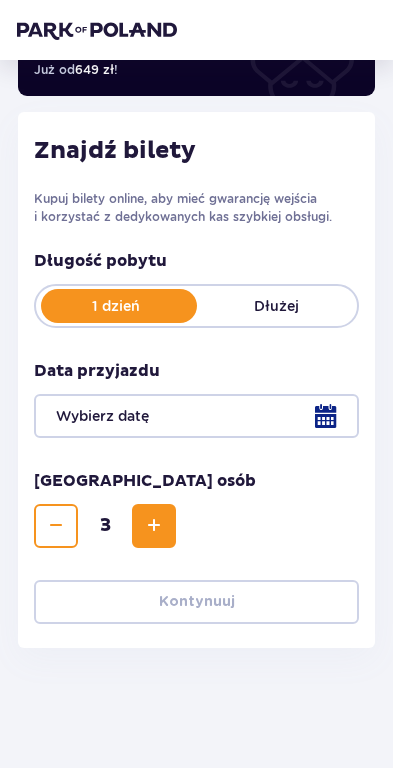 click at bounding box center (196, 416) 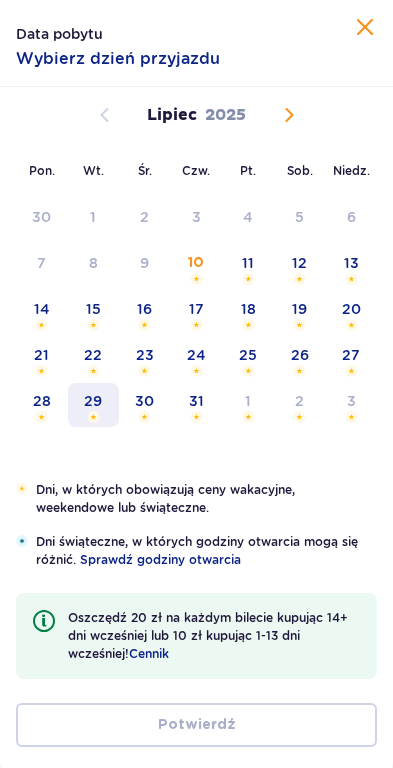 click on "29" at bounding box center (94, 405) 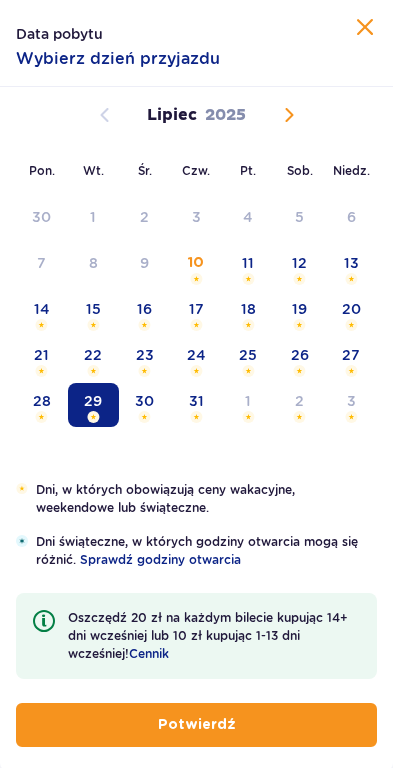 scroll, scrollTop: 81, scrollLeft: 0, axis: vertical 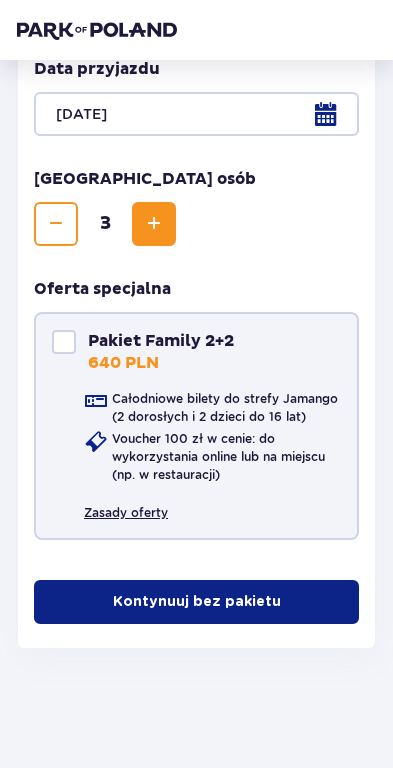 click on "Zasady oferty" at bounding box center (126, 505) 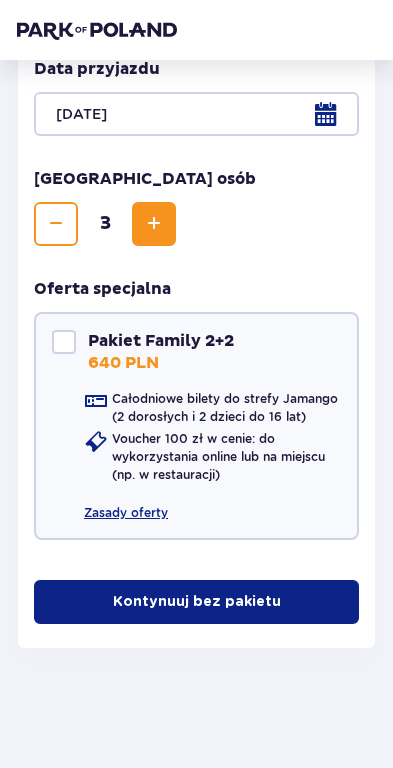 click on "Kontynuuj bez pakietu" at bounding box center (197, 602) 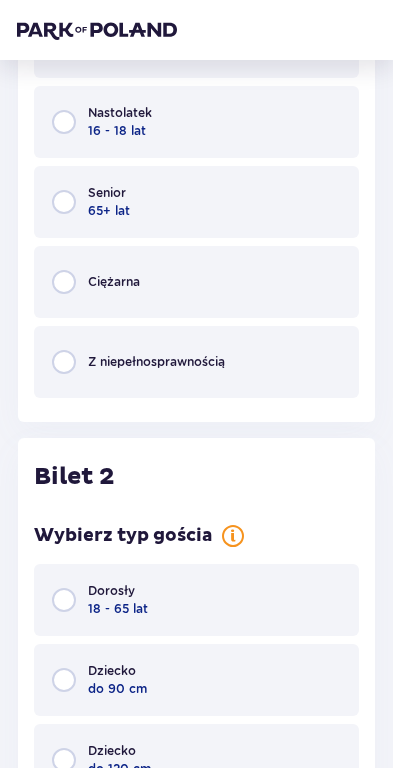 scroll, scrollTop: 1556, scrollLeft: 0, axis: vertical 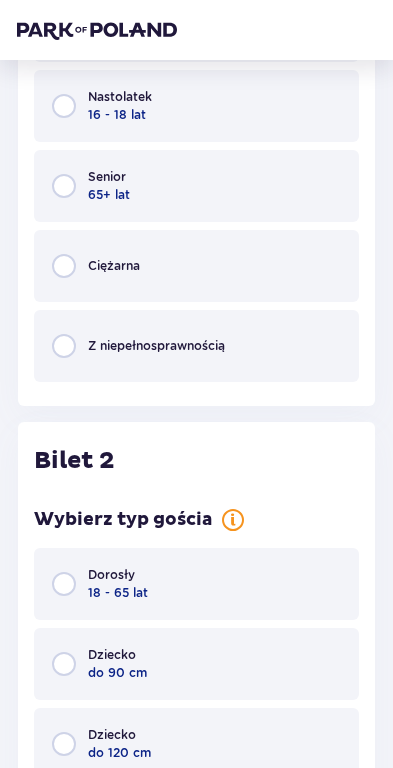 click at bounding box center (64, -214) 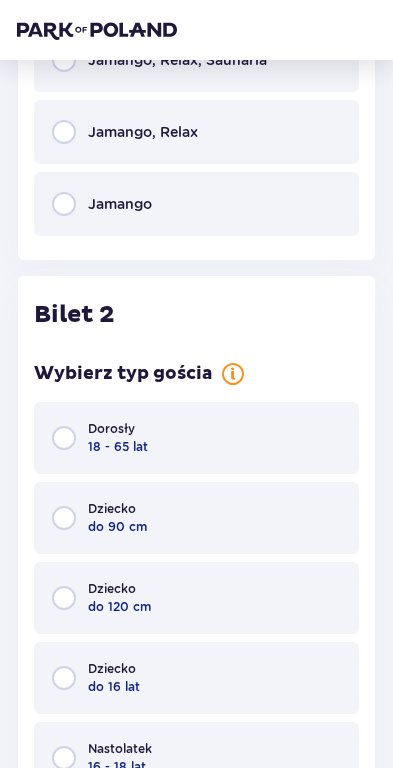 scroll, scrollTop: 2044, scrollLeft: 0, axis: vertical 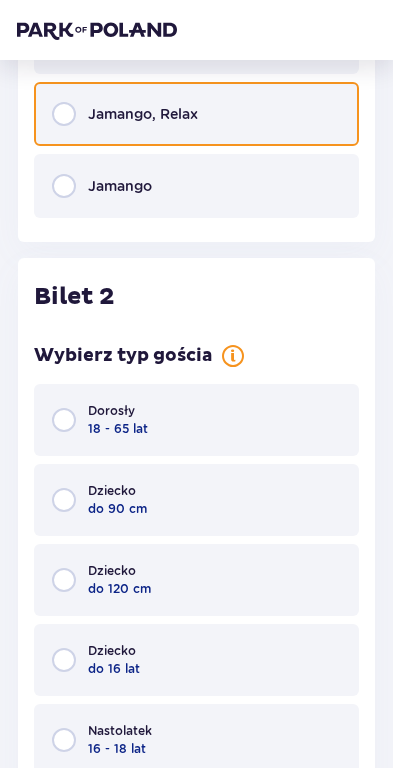 click at bounding box center [64, 114] 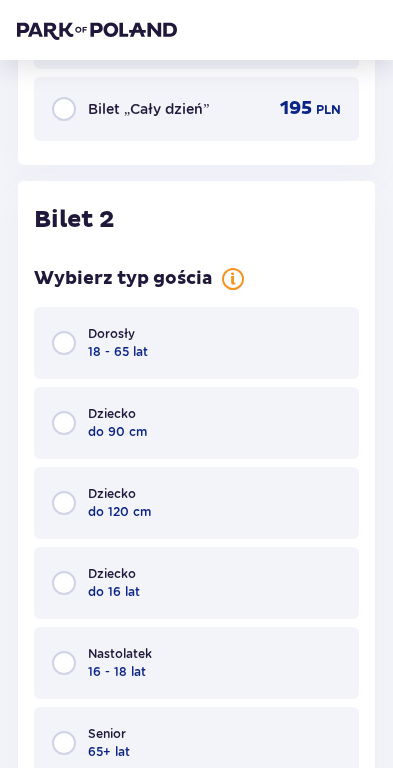 scroll, scrollTop: 2552, scrollLeft: 0, axis: vertical 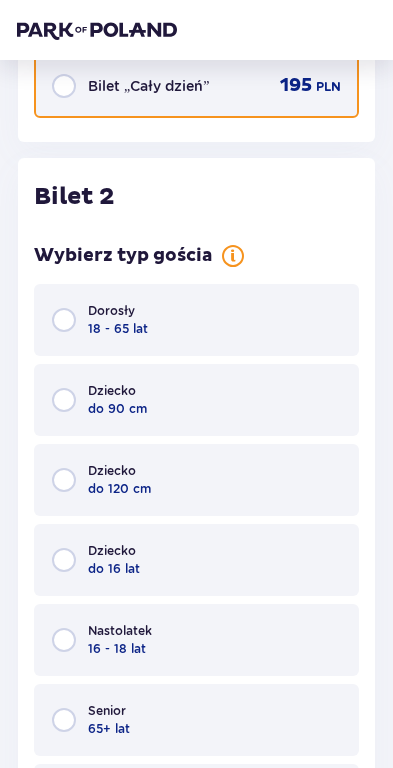 click at bounding box center (64, 86) 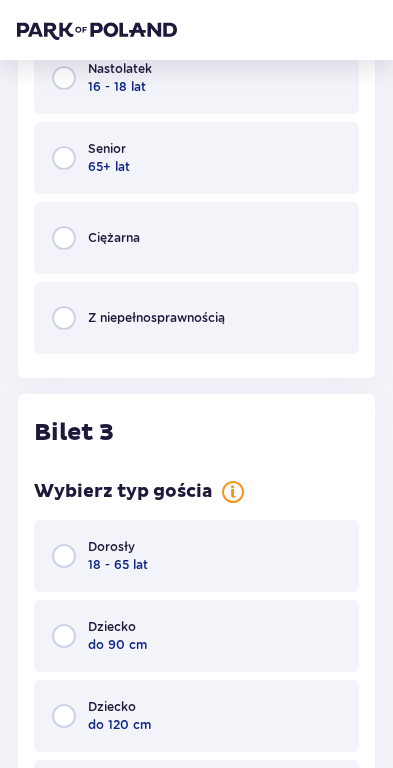 scroll, scrollTop: 3194, scrollLeft: 0, axis: vertical 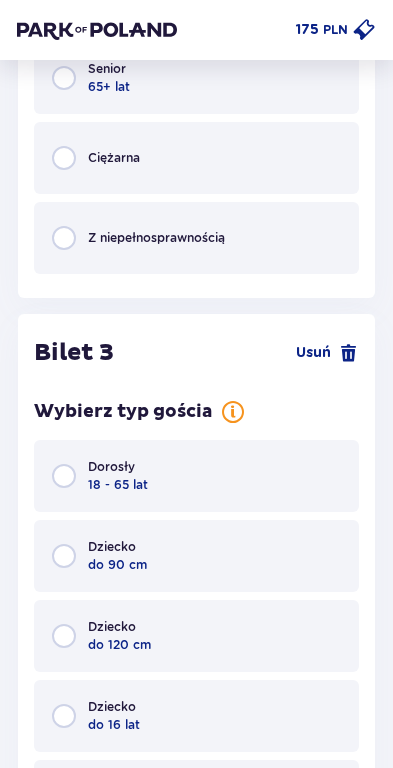click at bounding box center (64, -82) 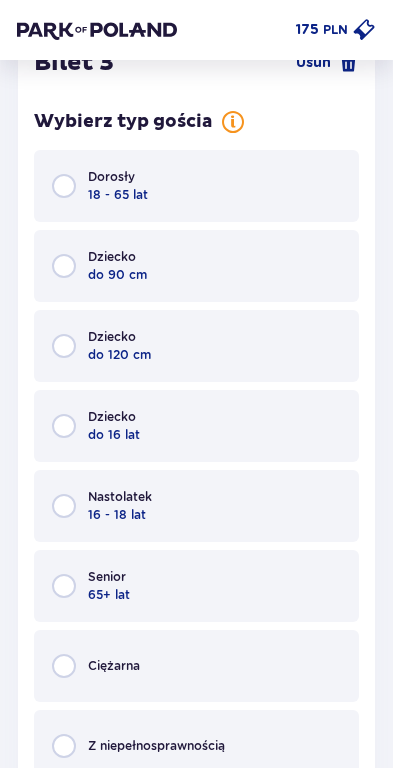 scroll, scrollTop: 3682, scrollLeft: 0, axis: vertical 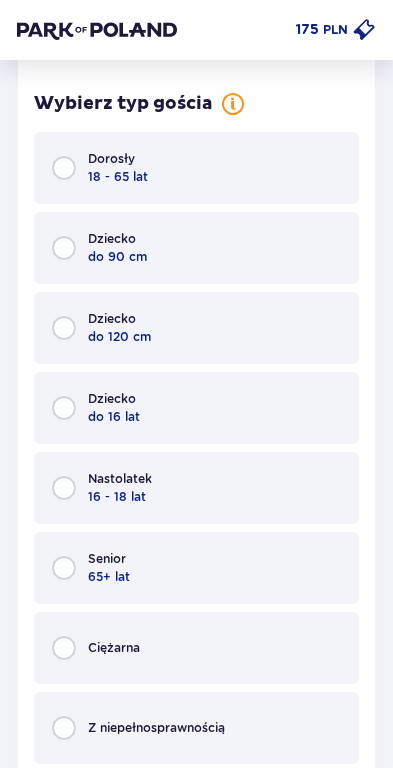 click at bounding box center (64, -66) 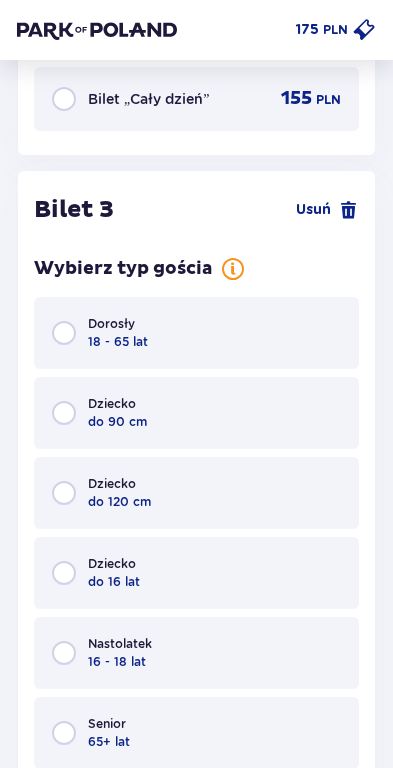 scroll, scrollTop: 3934, scrollLeft: 0, axis: vertical 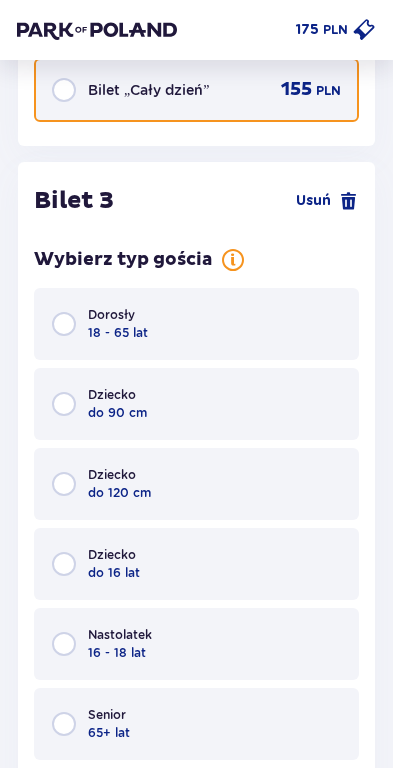 click at bounding box center [64, 90] 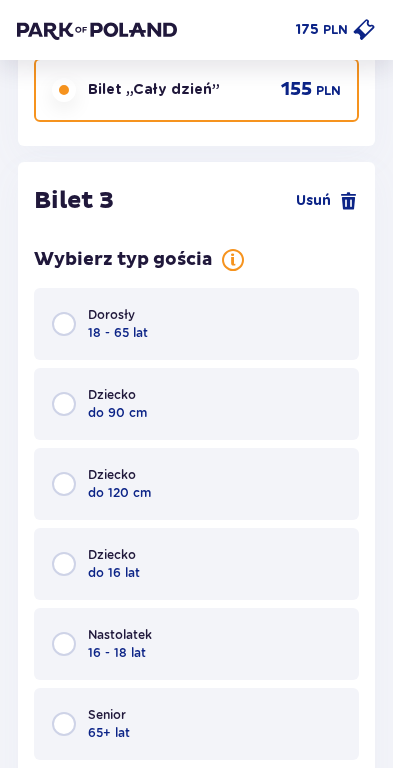 scroll, scrollTop: 4454, scrollLeft: 0, axis: vertical 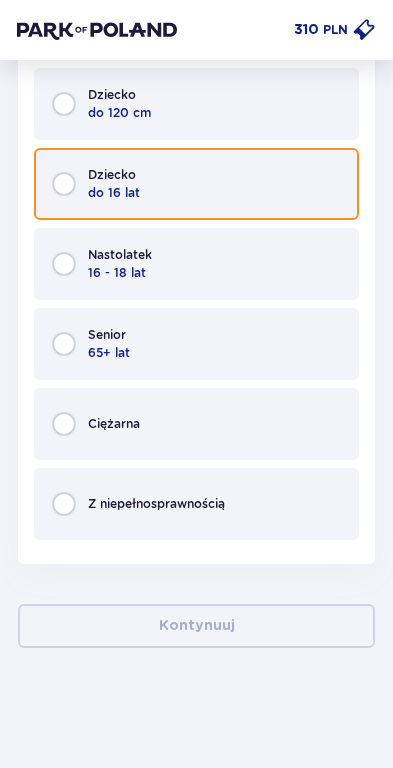click at bounding box center [64, 184] 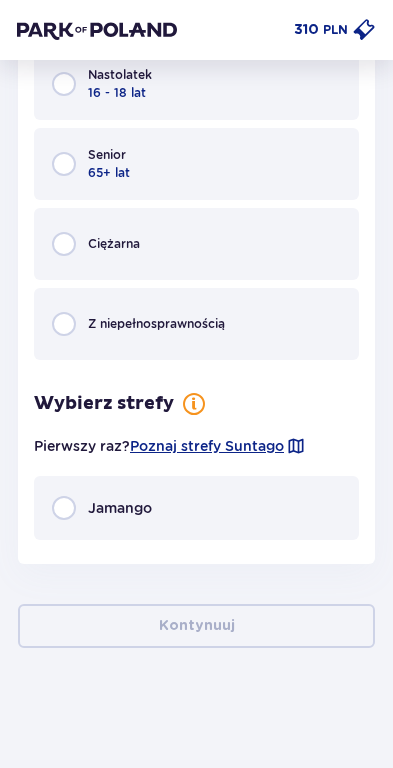 scroll, scrollTop: 4706, scrollLeft: 0, axis: vertical 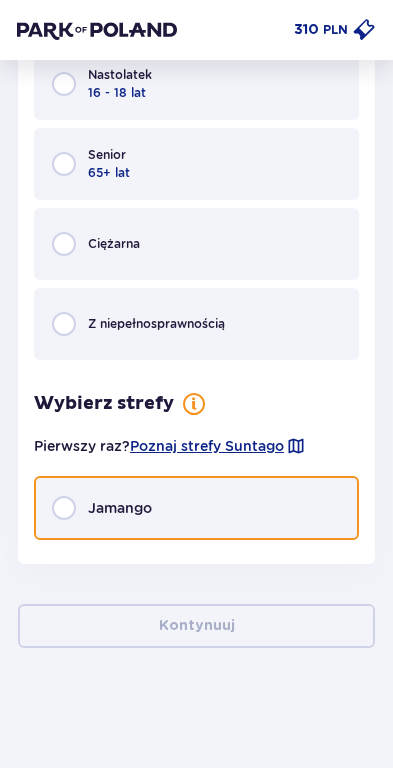 click at bounding box center (64, 508) 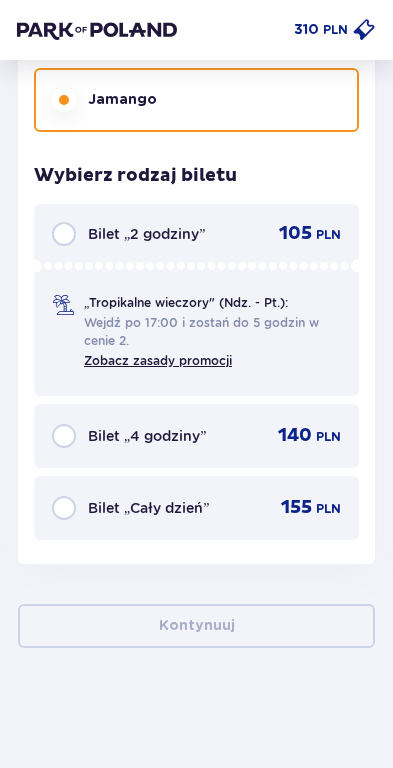 scroll, scrollTop: 5308, scrollLeft: 0, axis: vertical 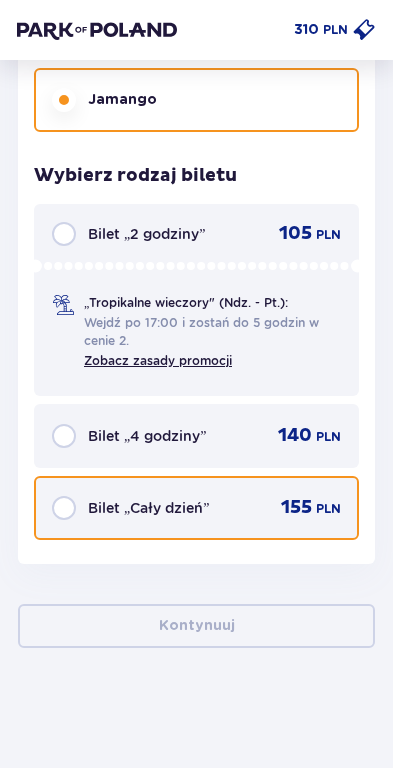 click at bounding box center (64, 508) 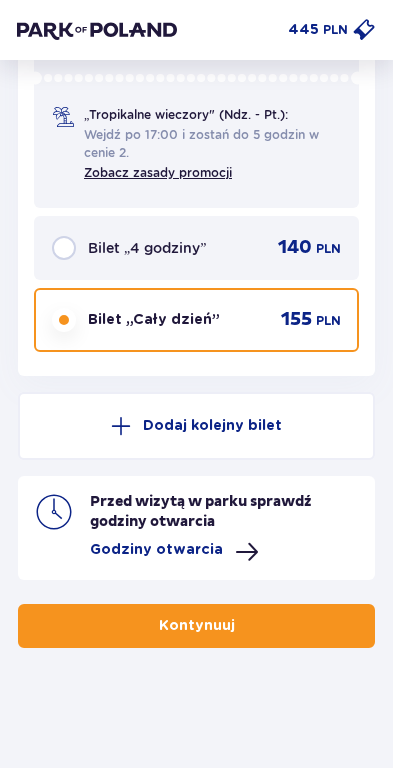 scroll, scrollTop: 5512, scrollLeft: 0, axis: vertical 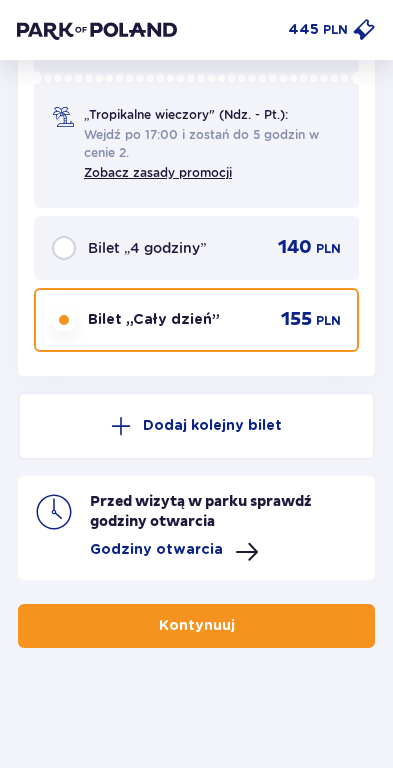 click on "Kontynuuj" at bounding box center [197, 626] 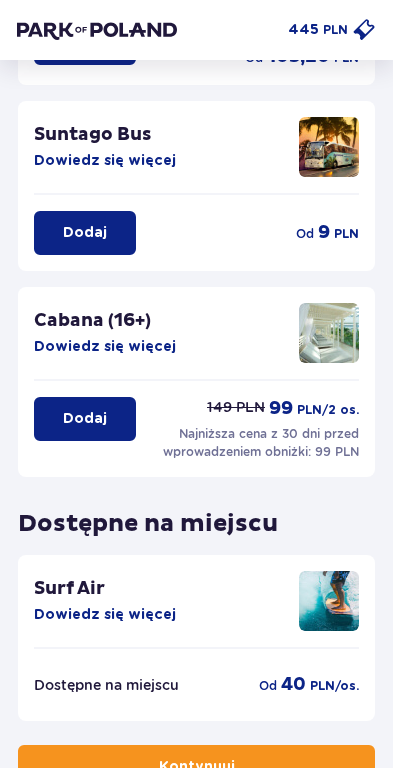 scroll, scrollTop: 300, scrollLeft: 0, axis: vertical 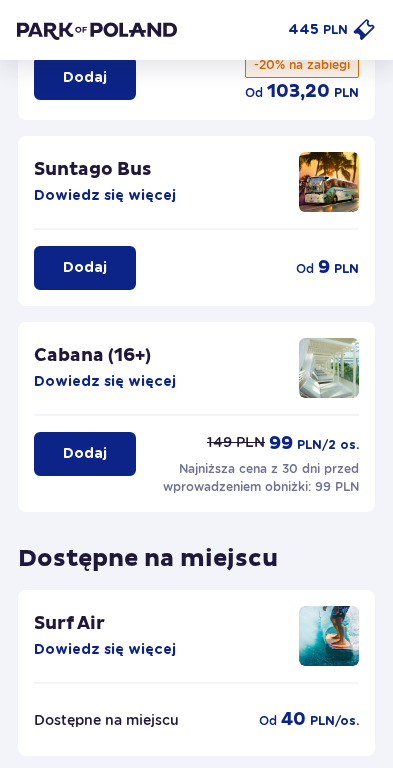 click on "Dodaj" at bounding box center [85, 268] 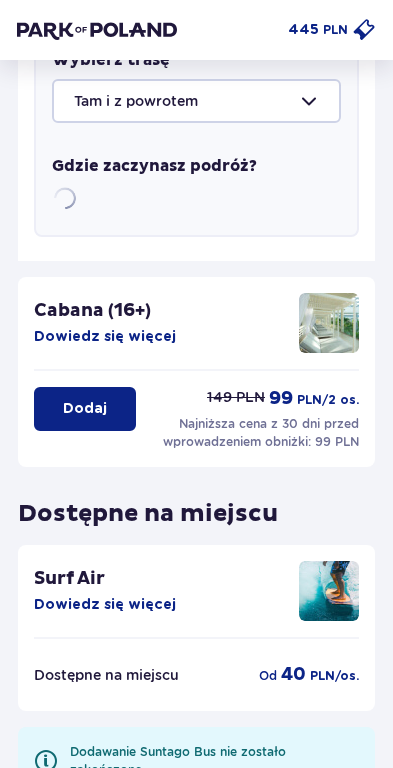 scroll, scrollTop: 640, scrollLeft: 0, axis: vertical 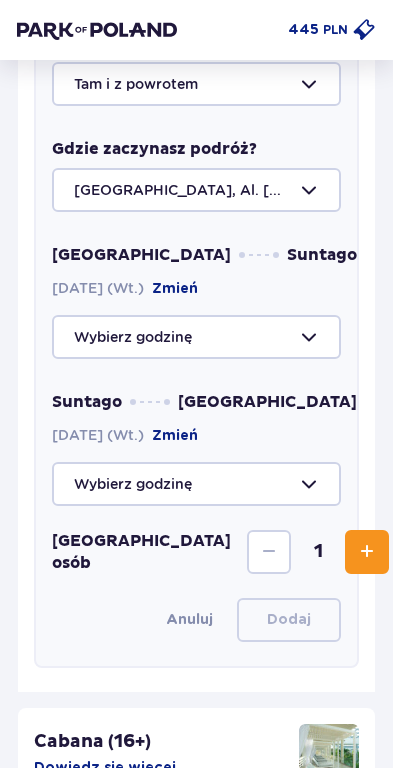 click at bounding box center [196, 84] 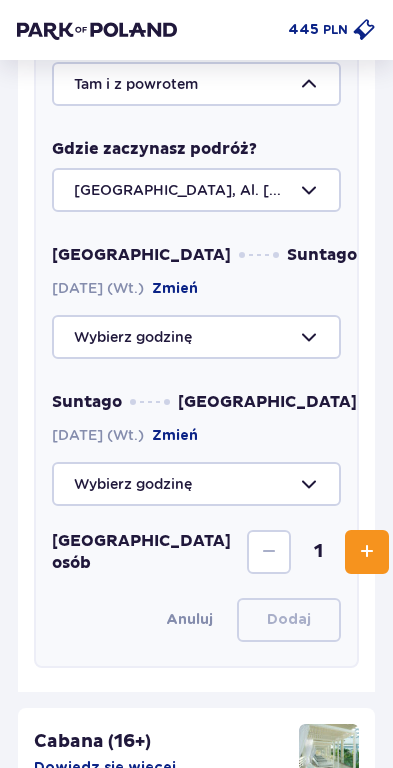 click on "Do parku" at bounding box center [-260, 186] 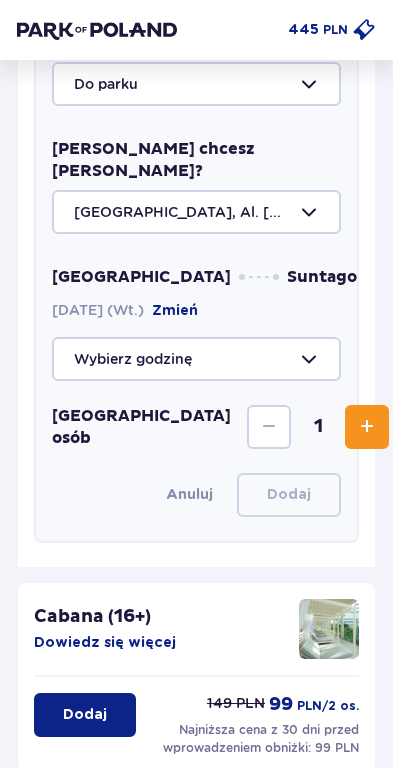 click at bounding box center (196, 359) 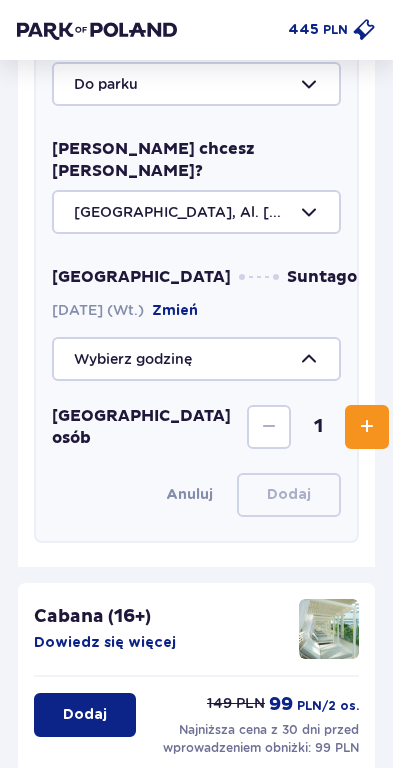 click on "Zostało 39 miejsc" at bounding box center (-177, 461) 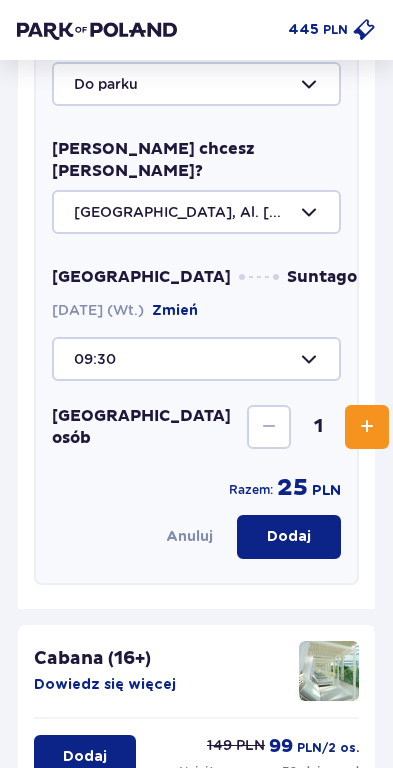 click at bounding box center (196, 84) 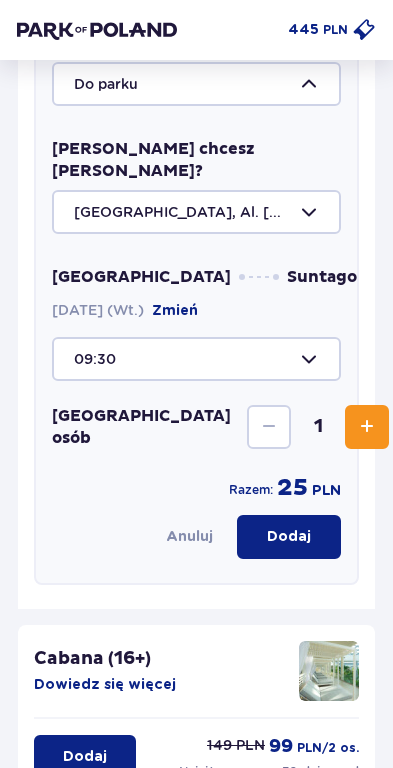 click on "Tam i z powrotem" at bounding box center [-230, 146] 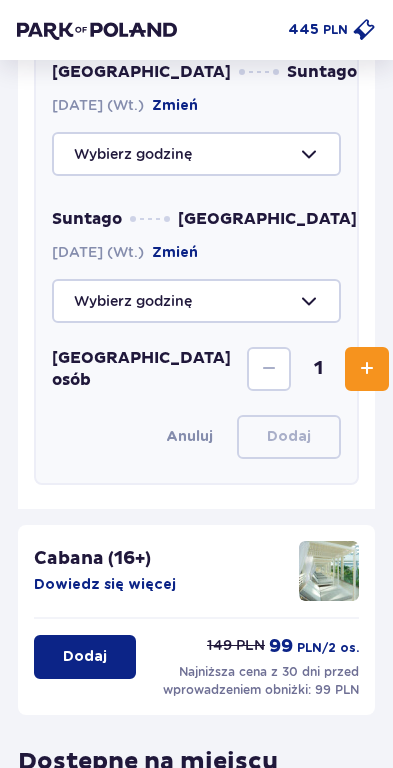 scroll, scrollTop: 840, scrollLeft: 0, axis: vertical 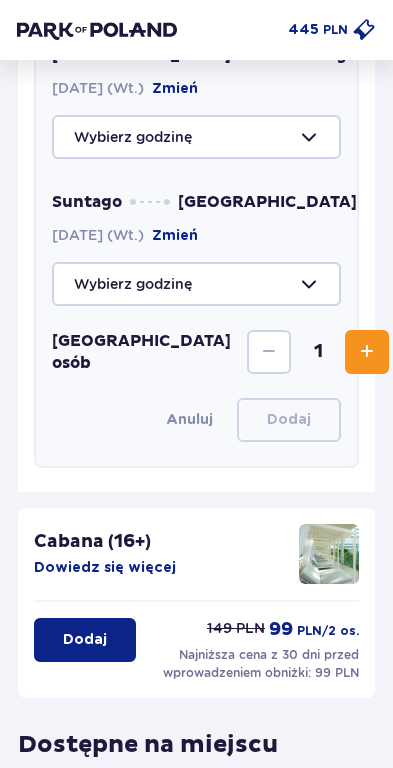 click at bounding box center (196, 137) 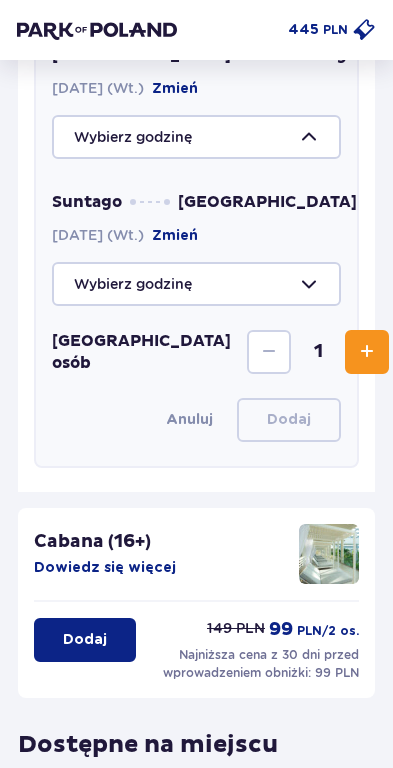 click on "Zostało 38 miejsc" at bounding box center (-177, 279) 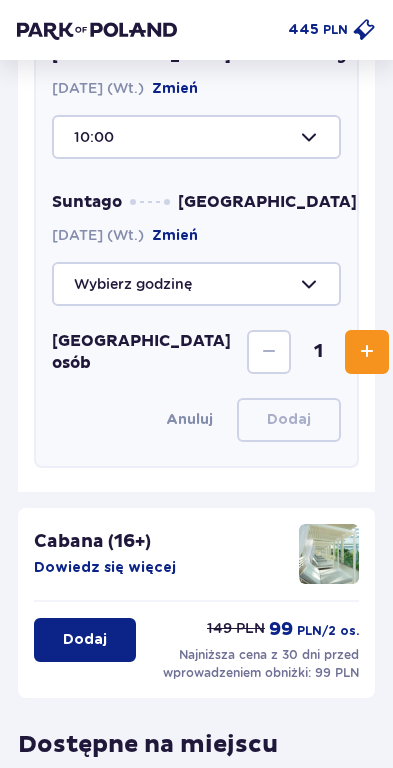 click at bounding box center [196, 284] 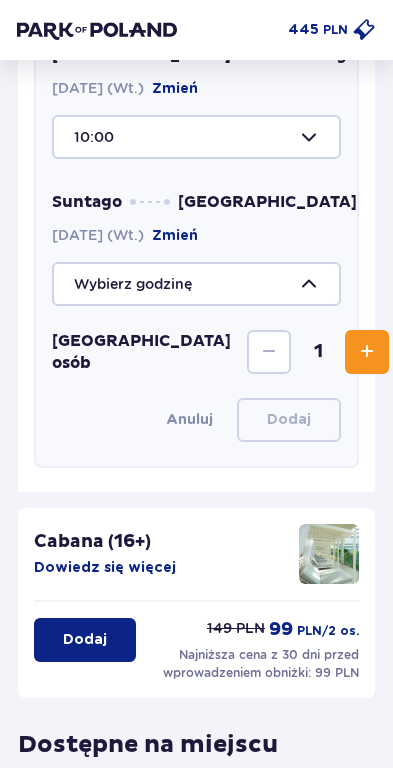 scroll, scrollTop: 100, scrollLeft: 0, axis: vertical 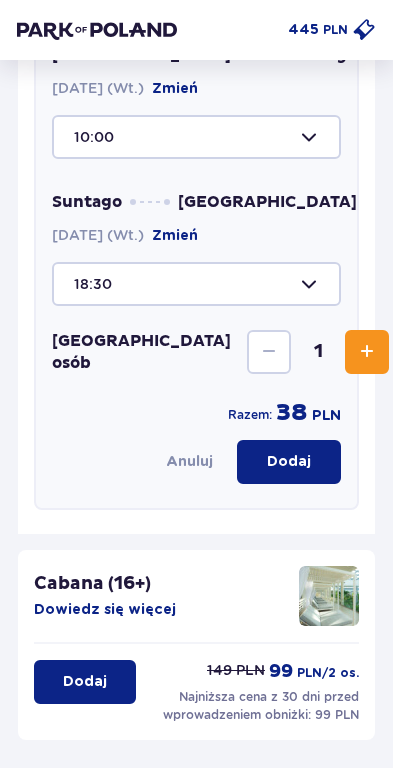 click on "Anuluj" at bounding box center [189, 462] 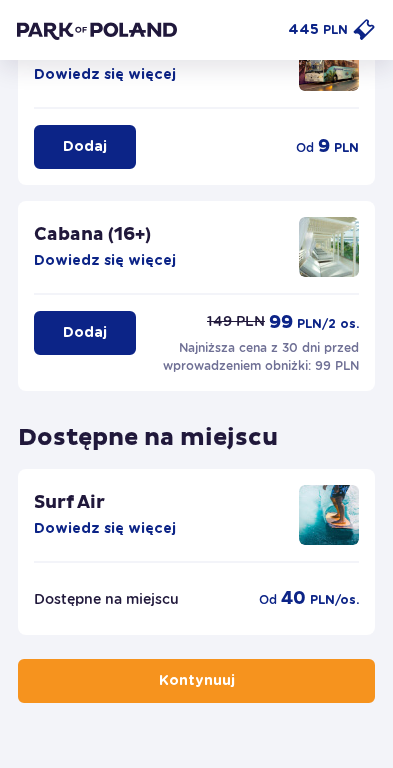 scroll, scrollTop: 418, scrollLeft: 0, axis: vertical 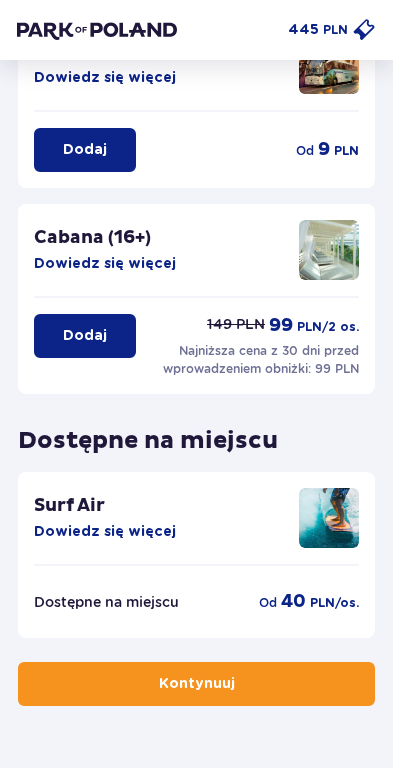 click on "Kontynuuj" at bounding box center [197, 684] 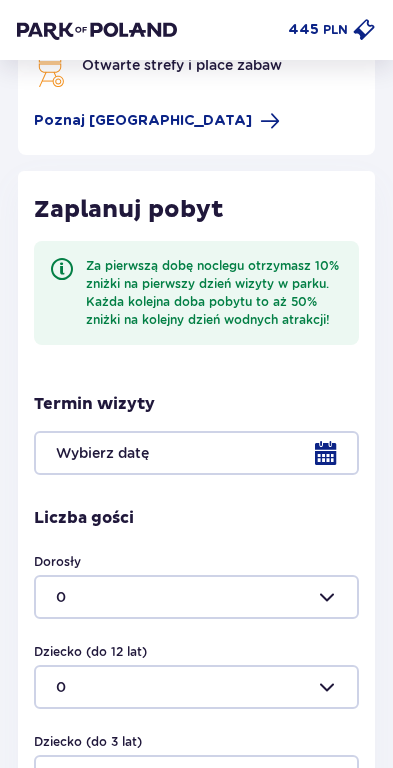 scroll, scrollTop: 300, scrollLeft: 0, axis: vertical 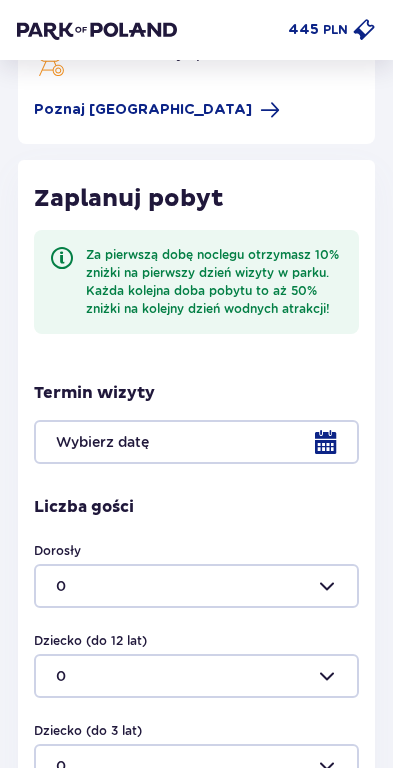 click on "Kontynuuj bez noclegu" at bounding box center [197, 944] 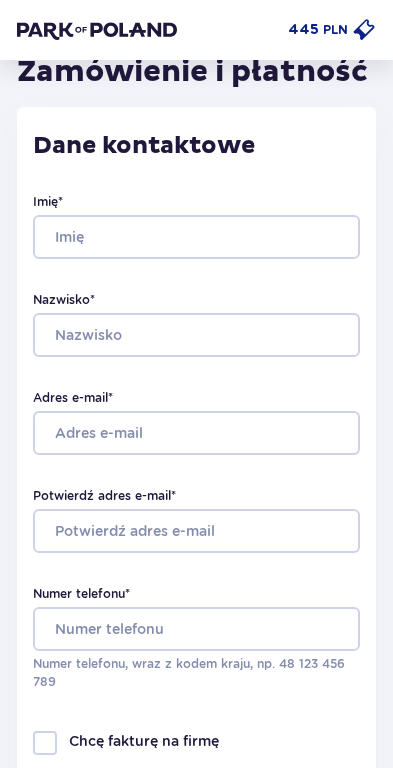 scroll, scrollTop: 0, scrollLeft: 0, axis: both 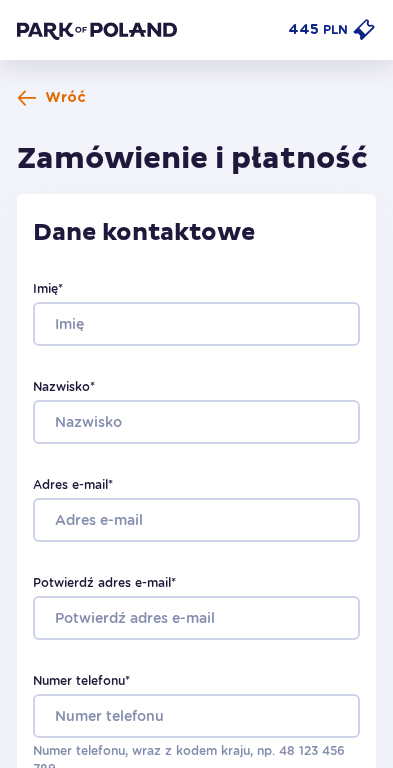 click at bounding box center (27, 98) 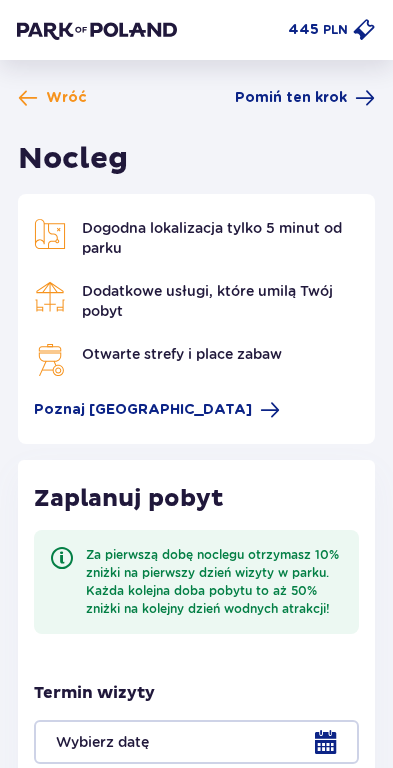 click at bounding box center [28, 98] 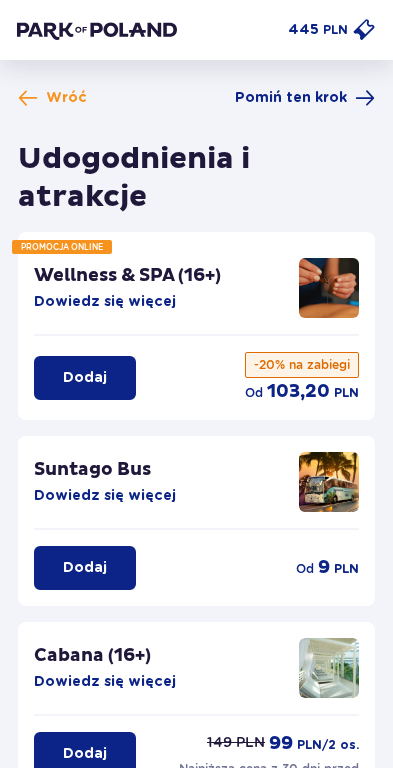 click at bounding box center [28, 98] 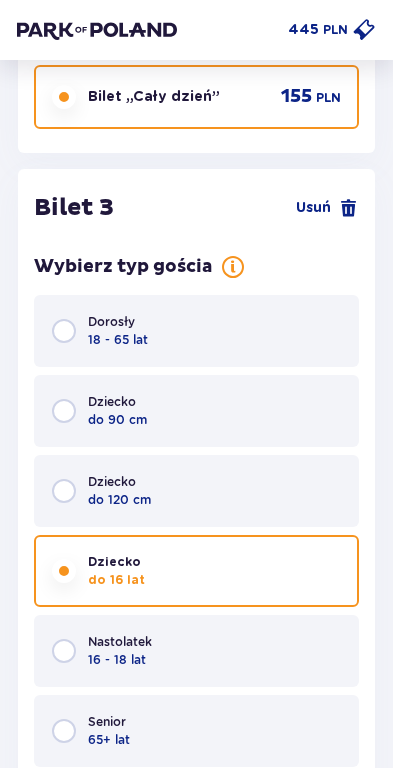 scroll, scrollTop: 3928, scrollLeft: 0, axis: vertical 